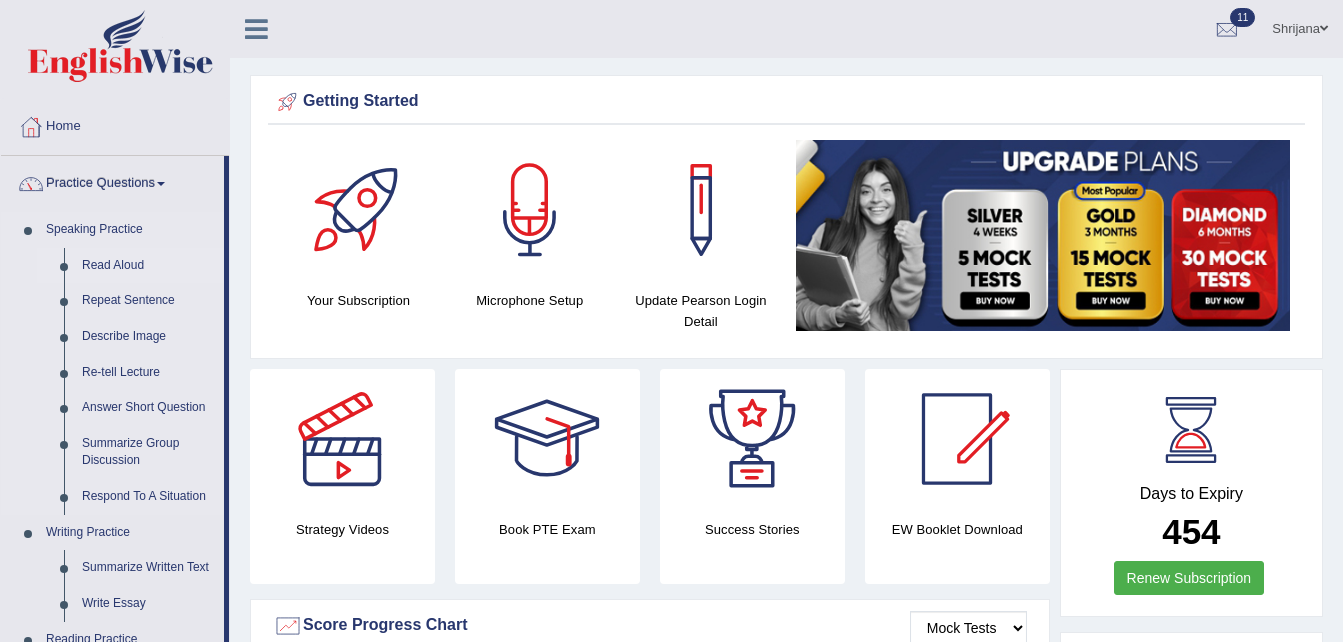 scroll, scrollTop: 0, scrollLeft: 0, axis: both 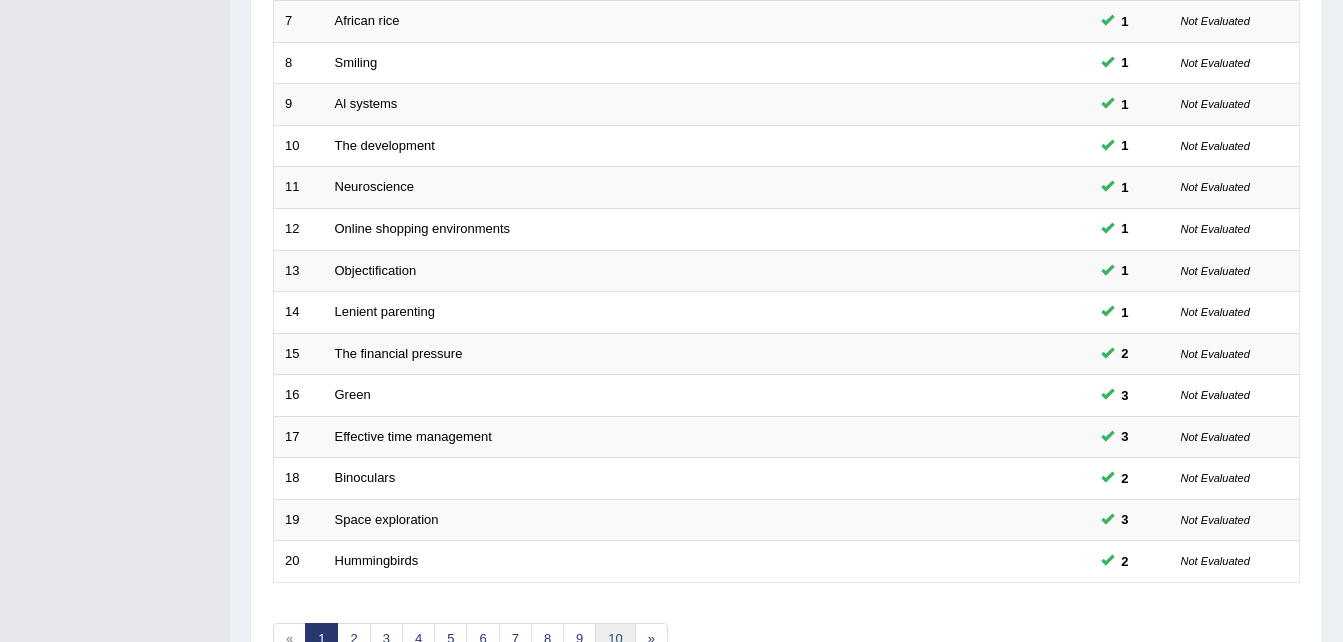 click on "10" at bounding box center (615, 639) 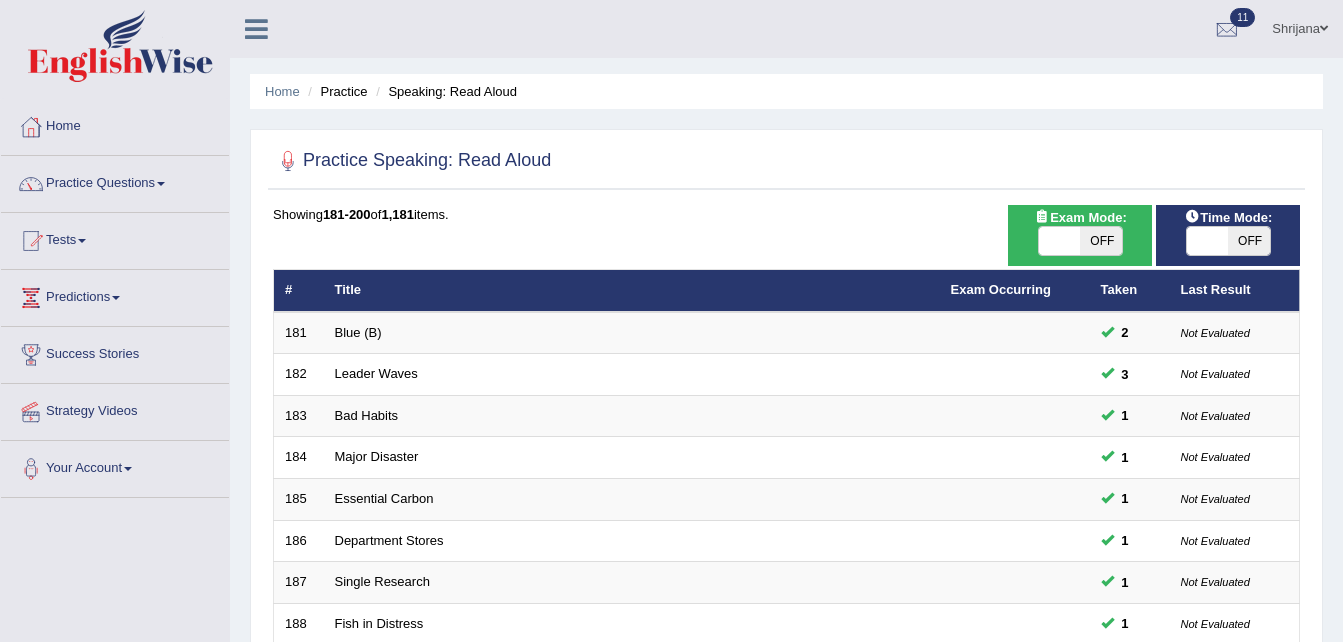 scroll, scrollTop: 561, scrollLeft: 0, axis: vertical 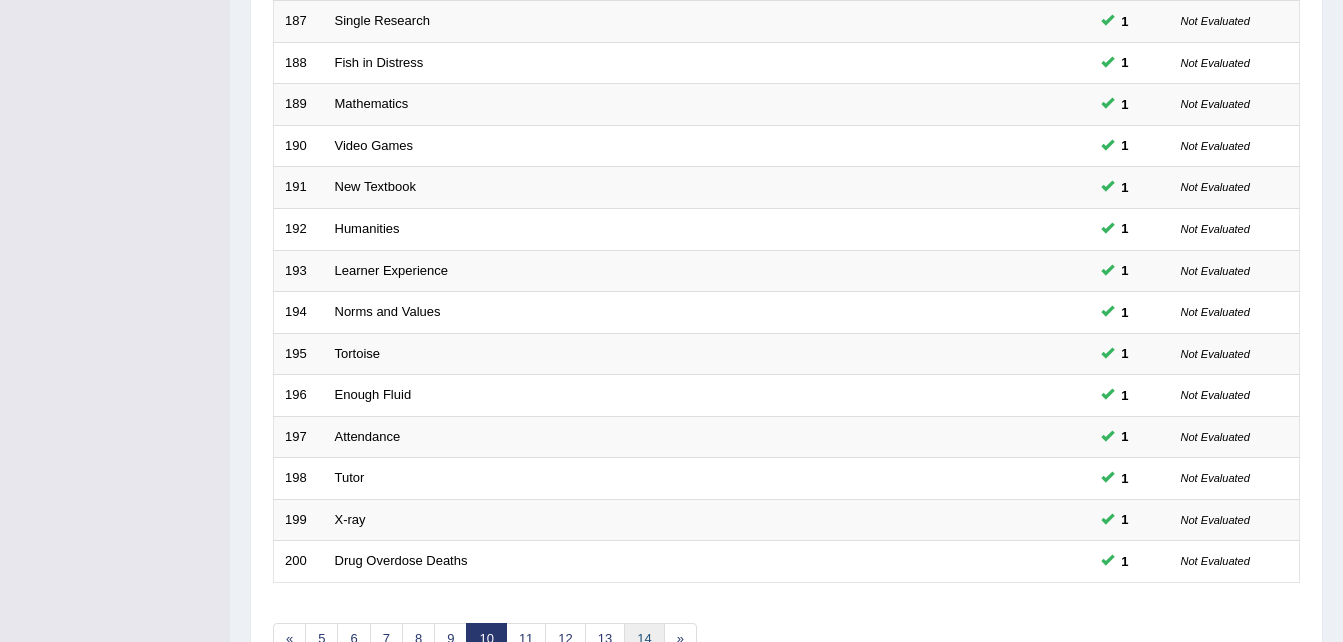 click on "14" at bounding box center (644, 639) 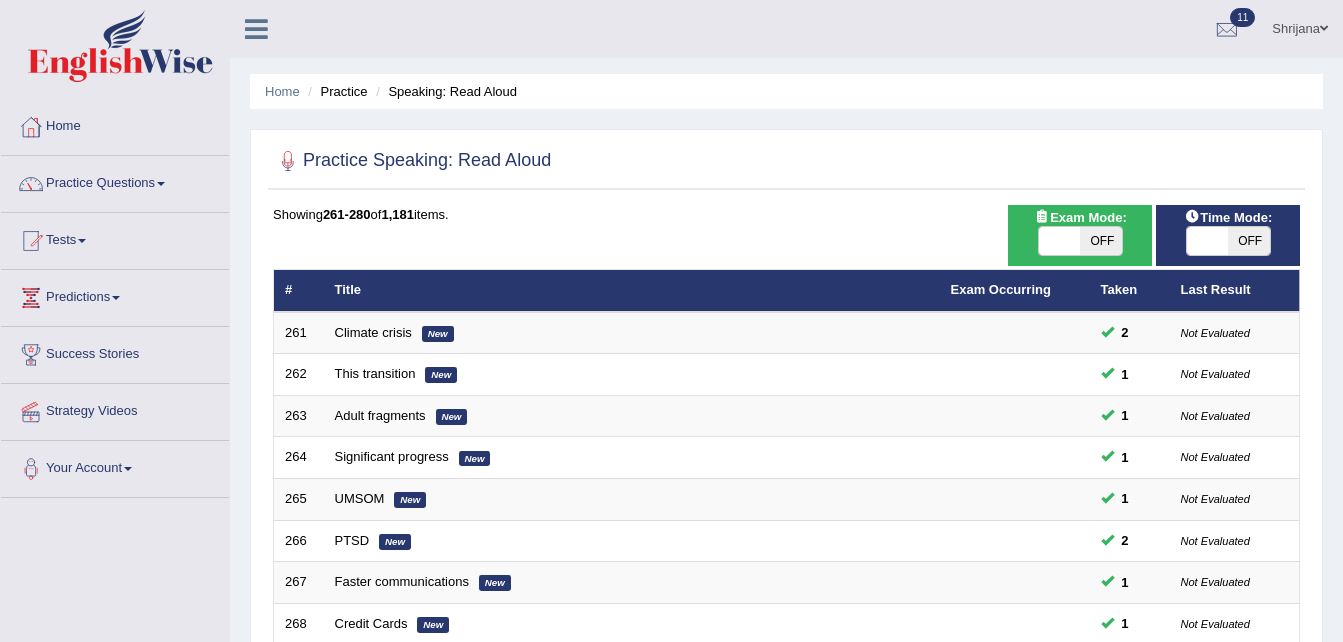 scroll, scrollTop: 561, scrollLeft: 0, axis: vertical 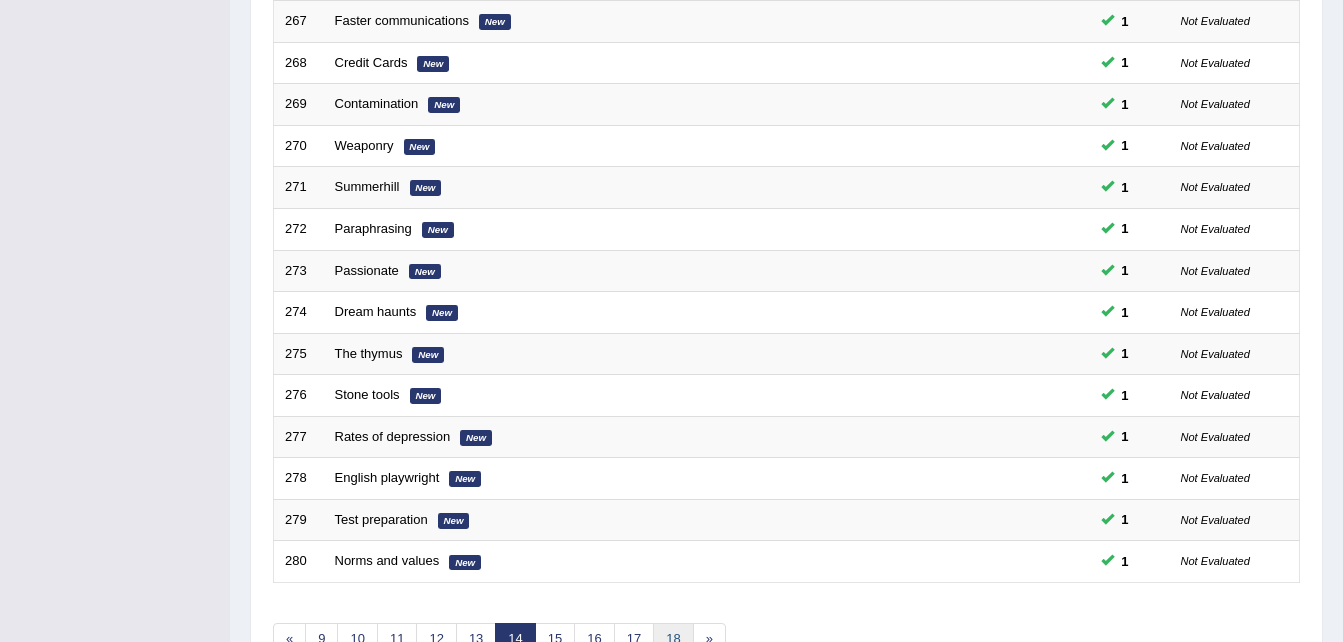 click on "18" at bounding box center [673, 639] 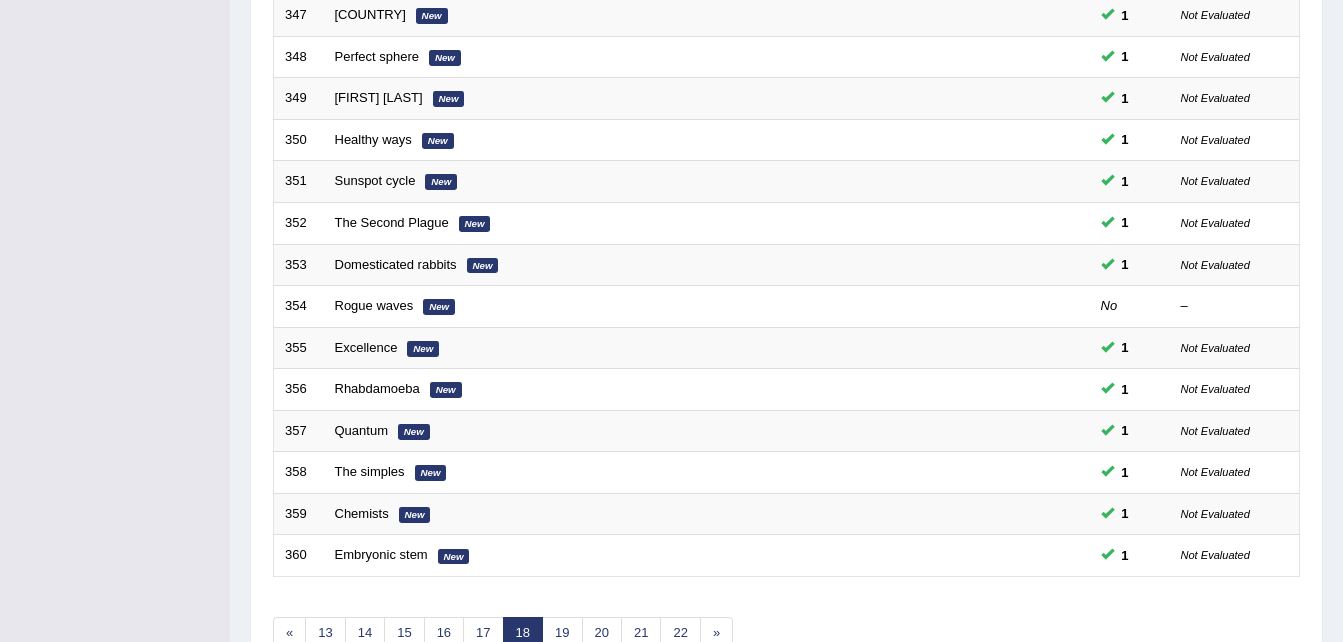 scroll, scrollTop: 0, scrollLeft: 0, axis: both 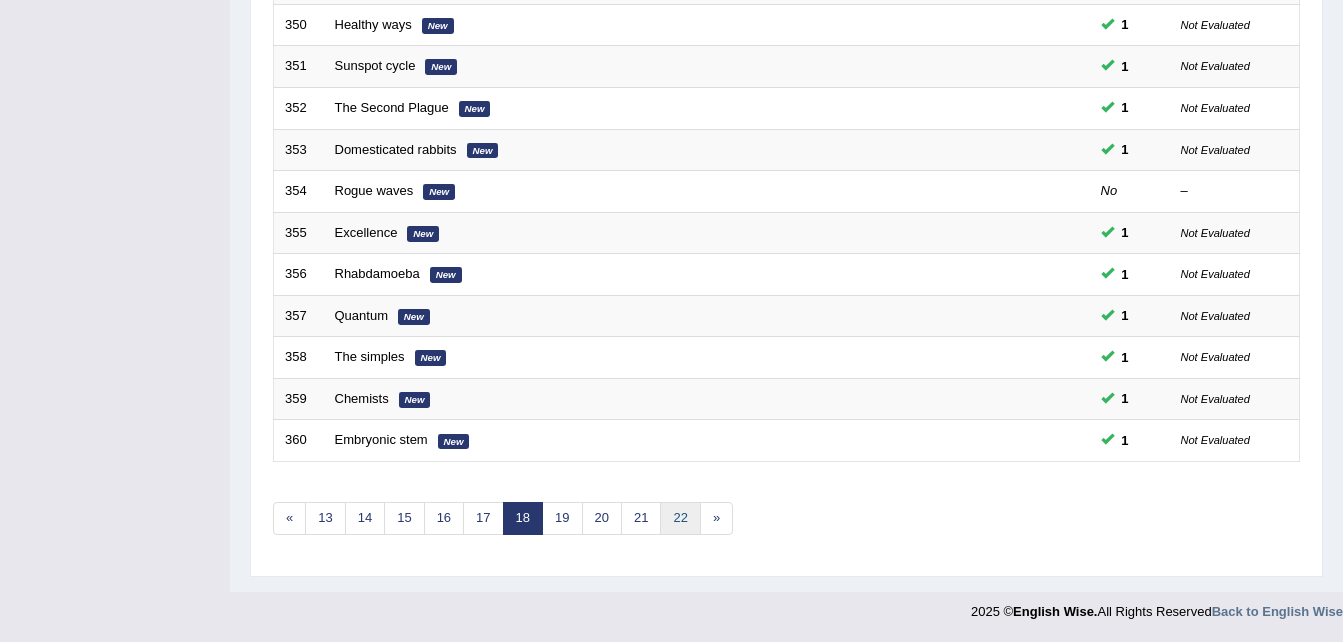 click on "22" at bounding box center (680, 518) 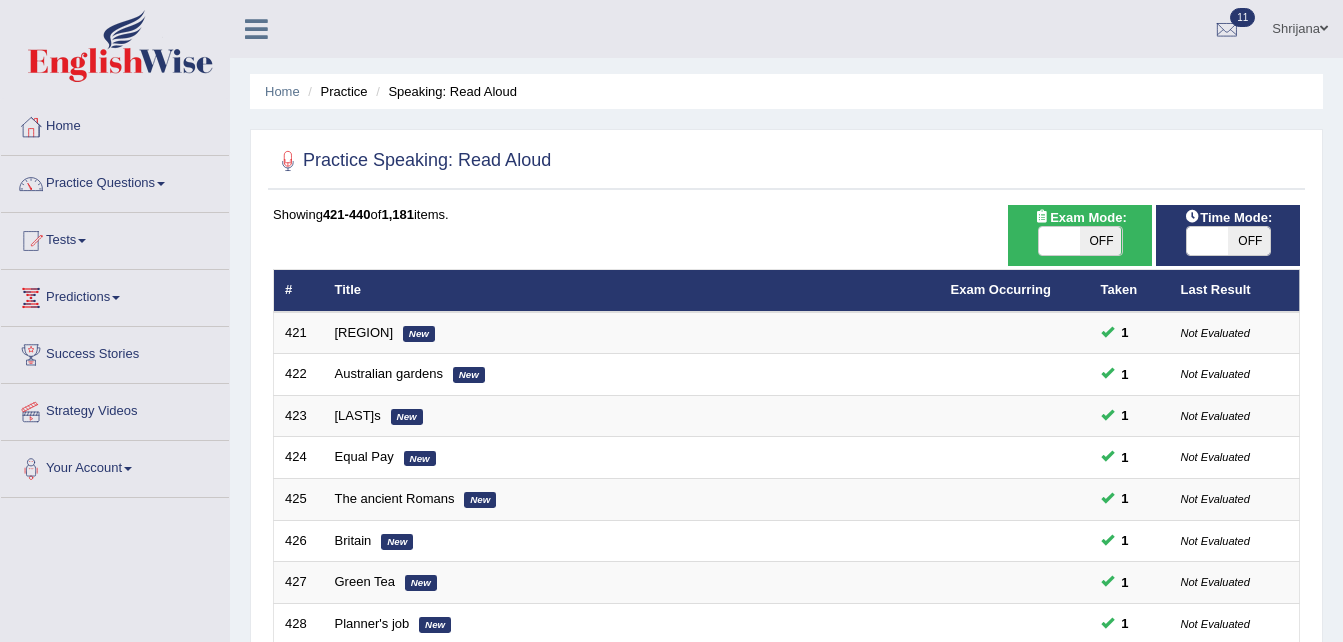 scroll, scrollTop: 0, scrollLeft: 0, axis: both 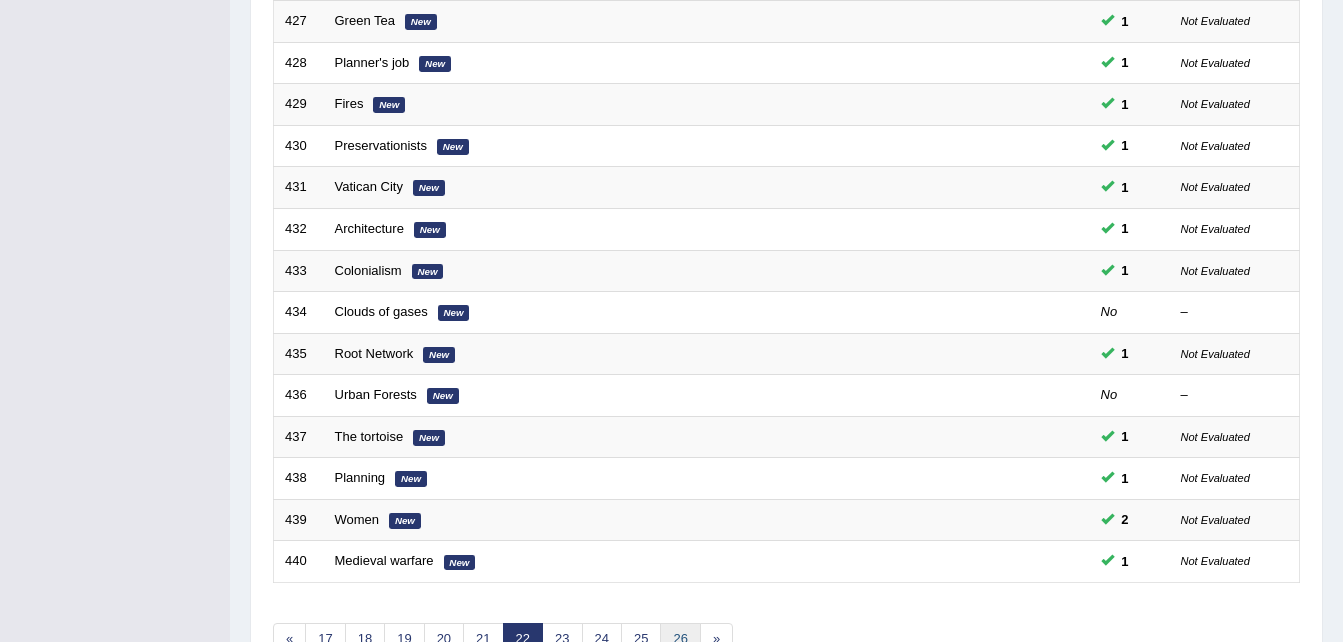 click on "26" at bounding box center [680, 639] 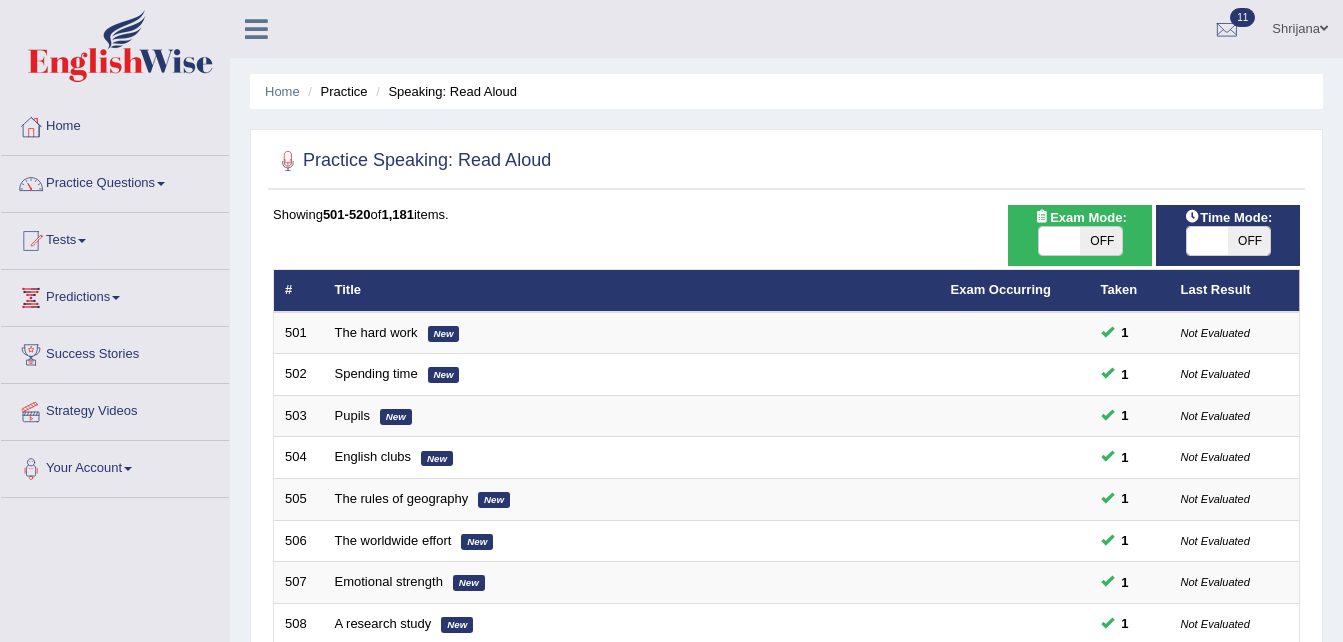 scroll, scrollTop: 561, scrollLeft: 0, axis: vertical 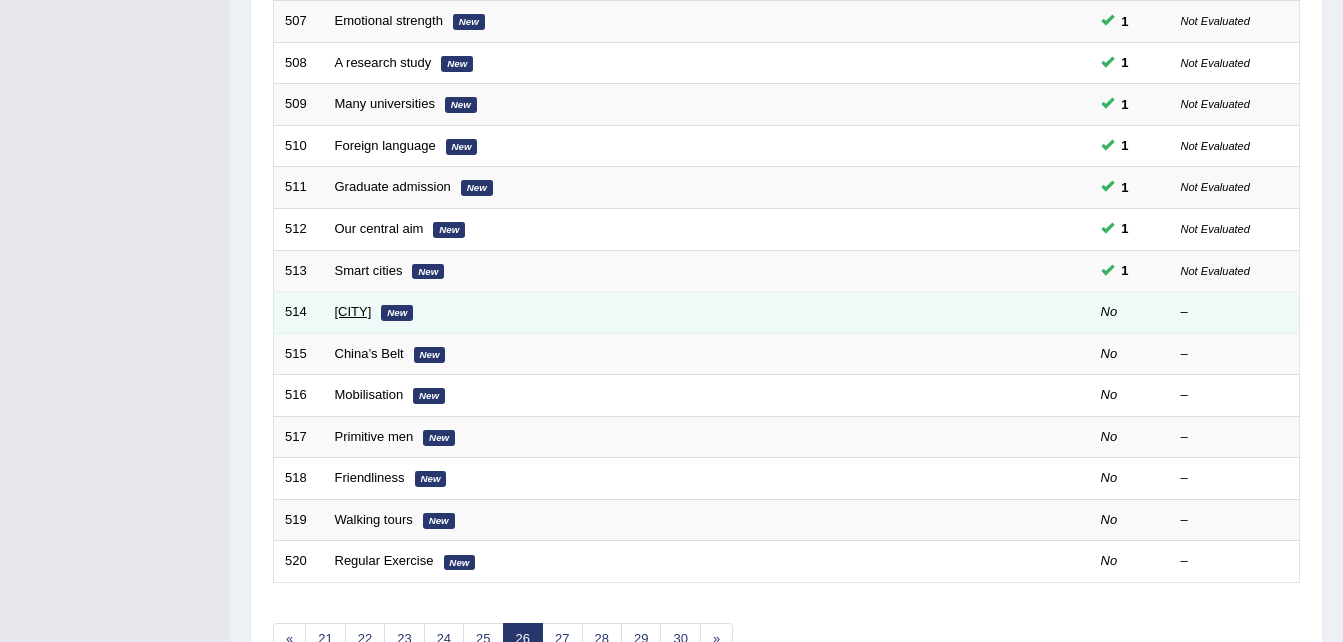 click on "Hong Kong" at bounding box center [353, 311] 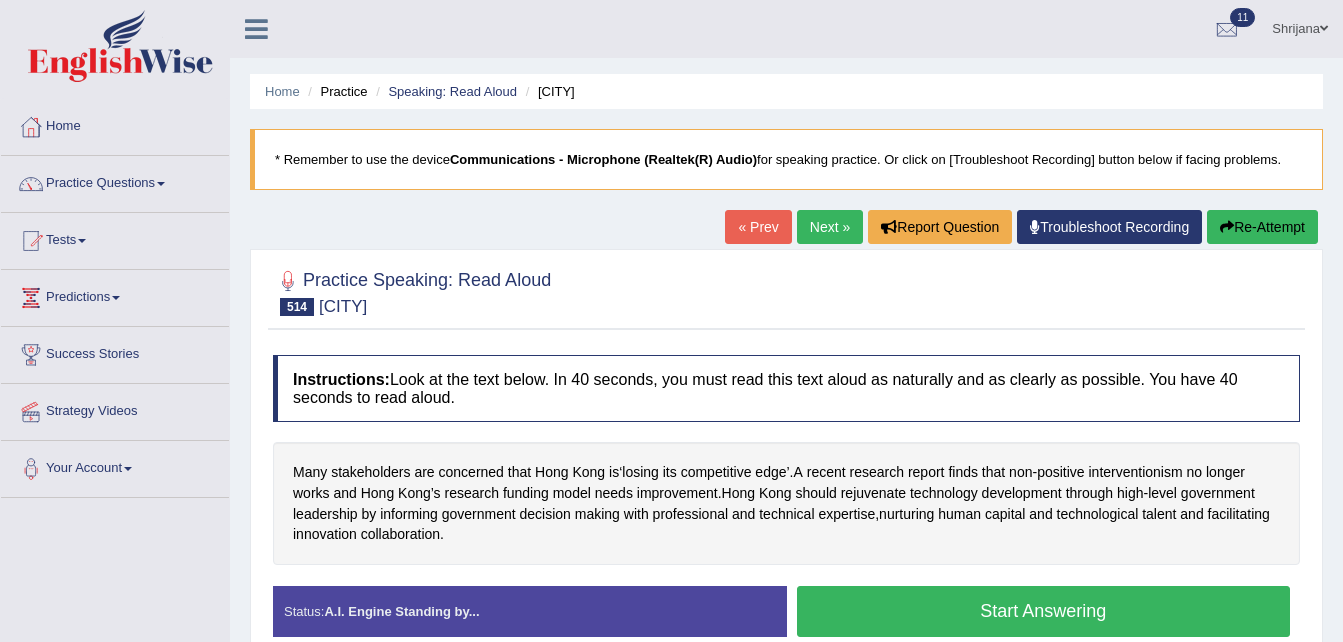 scroll, scrollTop: 0, scrollLeft: 0, axis: both 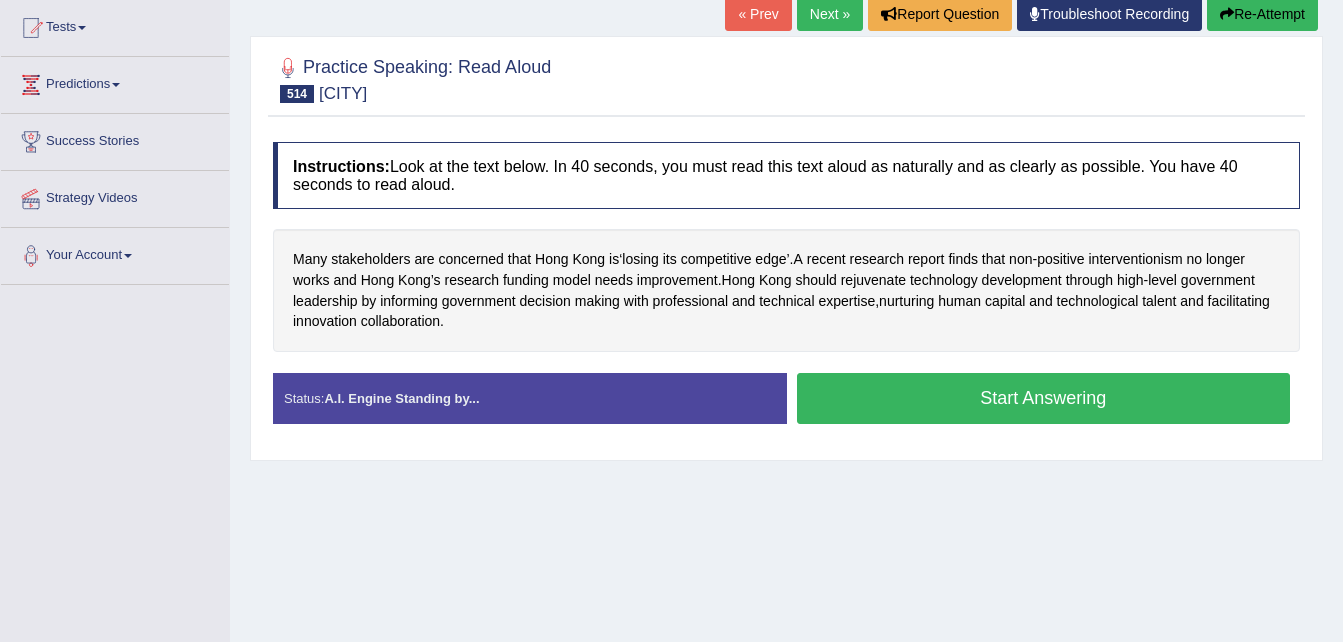 click on "Start Answering" at bounding box center (1044, 398) 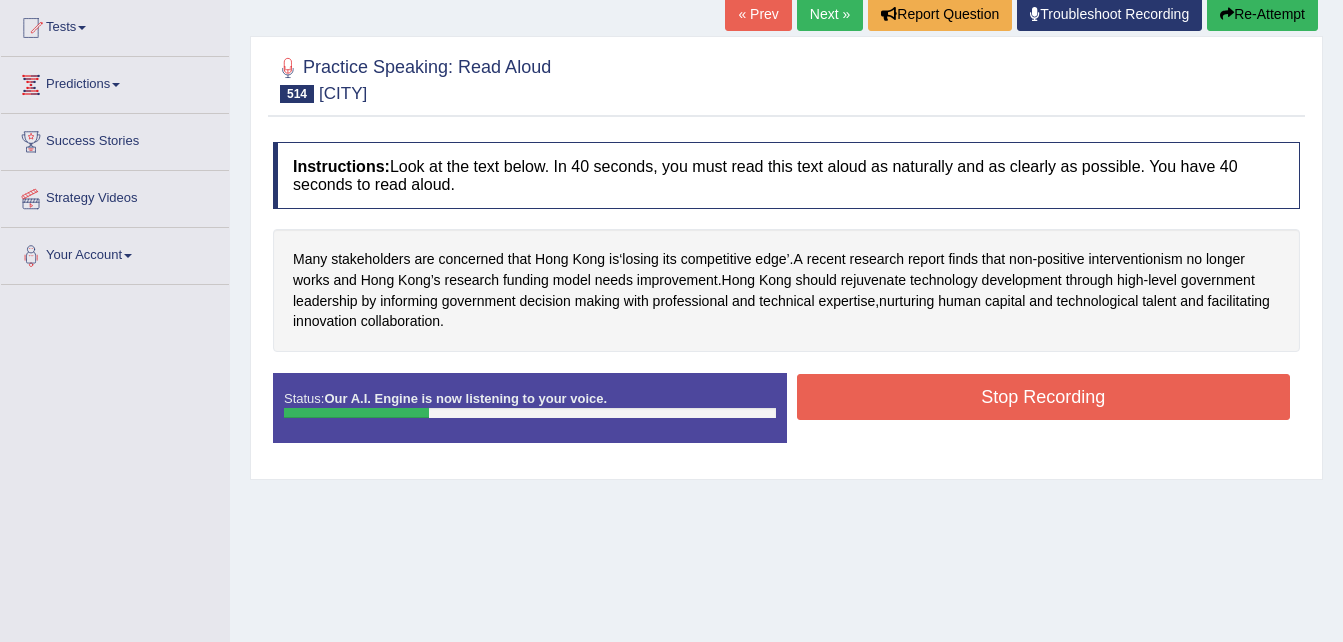click on "Re-Attempt" at bounding box center (1262, 14) 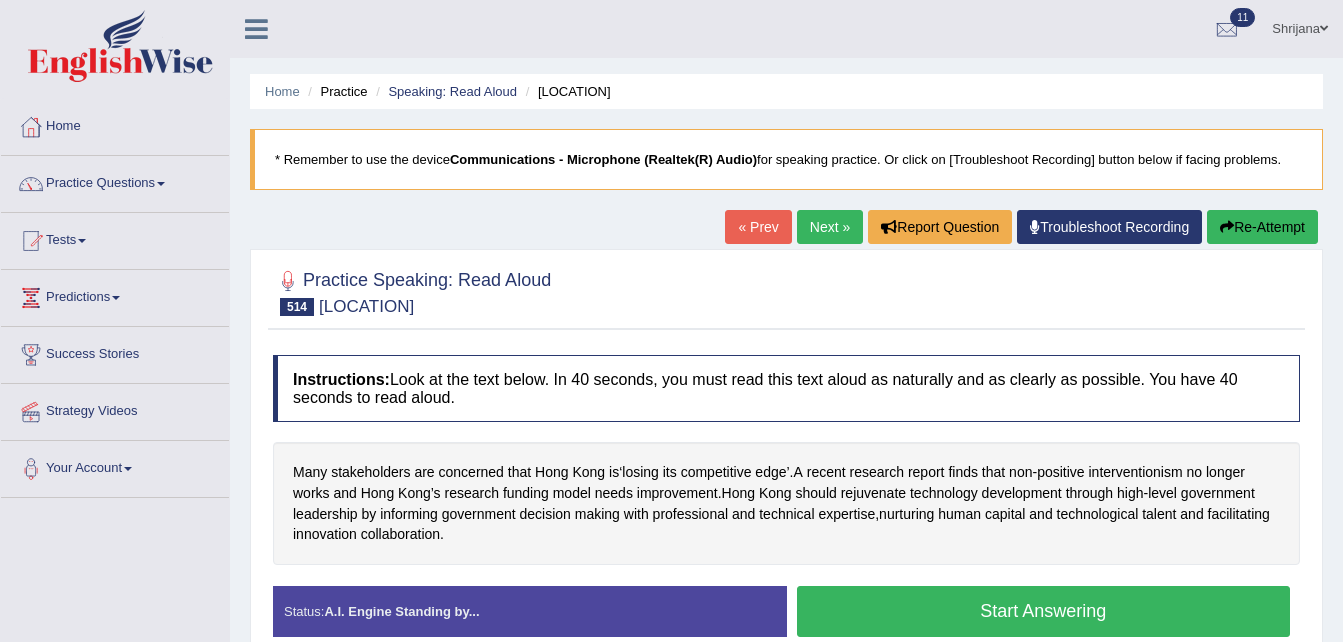 scroll, scrollTop: 202, scrollLeft: 0, axis: vertical 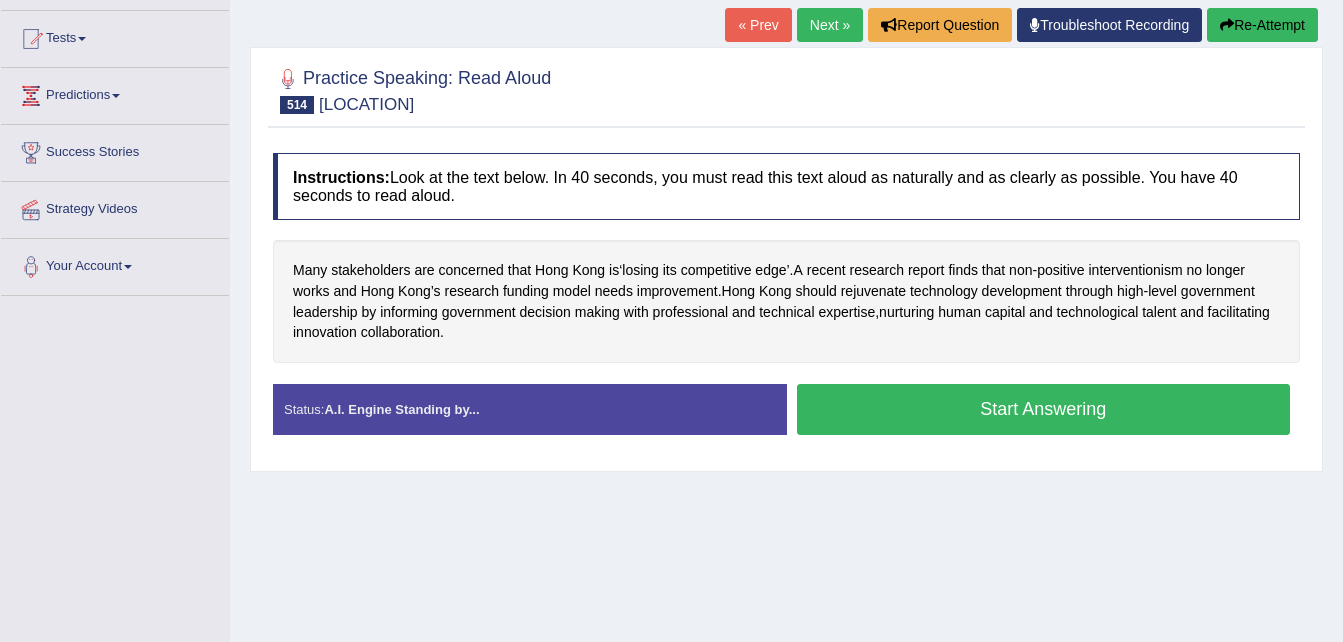 click on "Start Answering" at bounding box center (1044, 409) 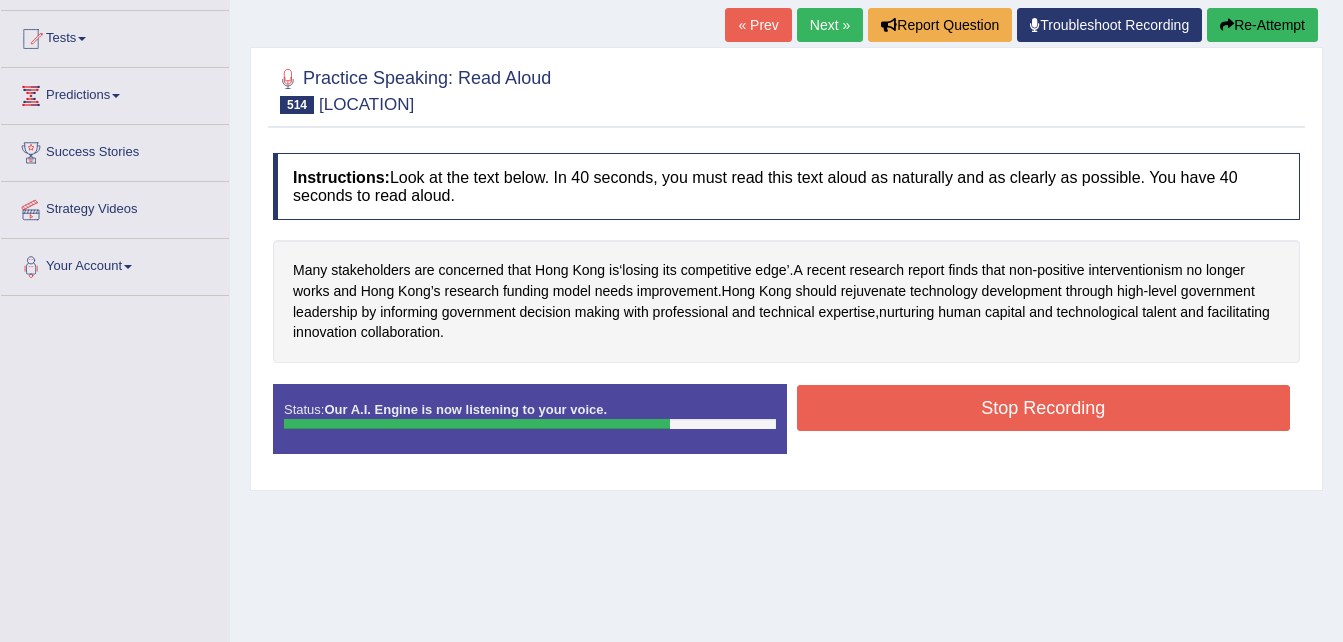 click on "Stop Recording" at bounding box center (1044, 408) 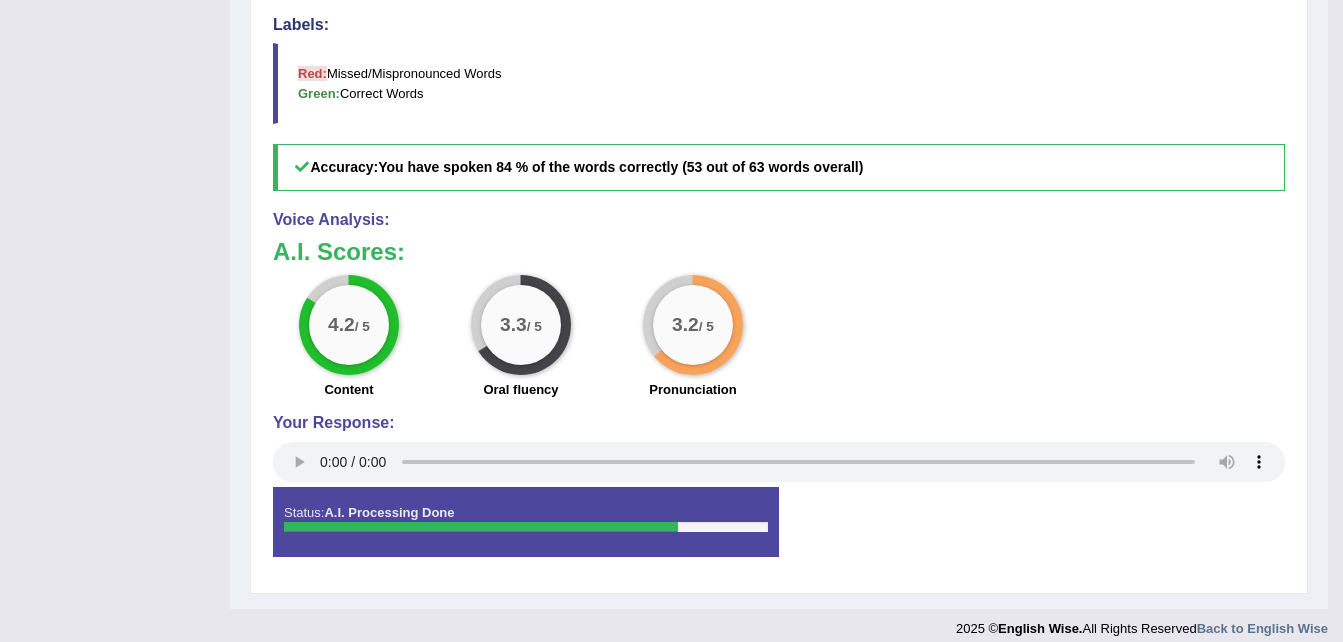 scroll, scrollTop: 760, scrollLeft: 0, axis: vertical 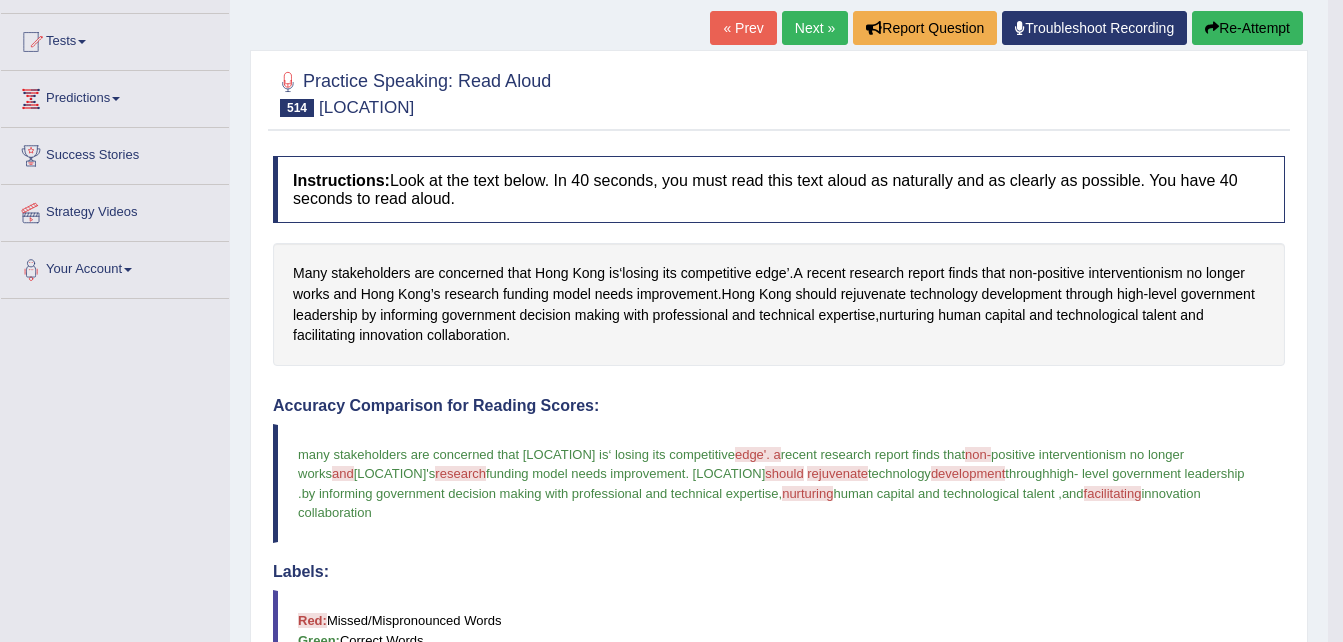 click on "Next »" at bounding box center (815, 28) 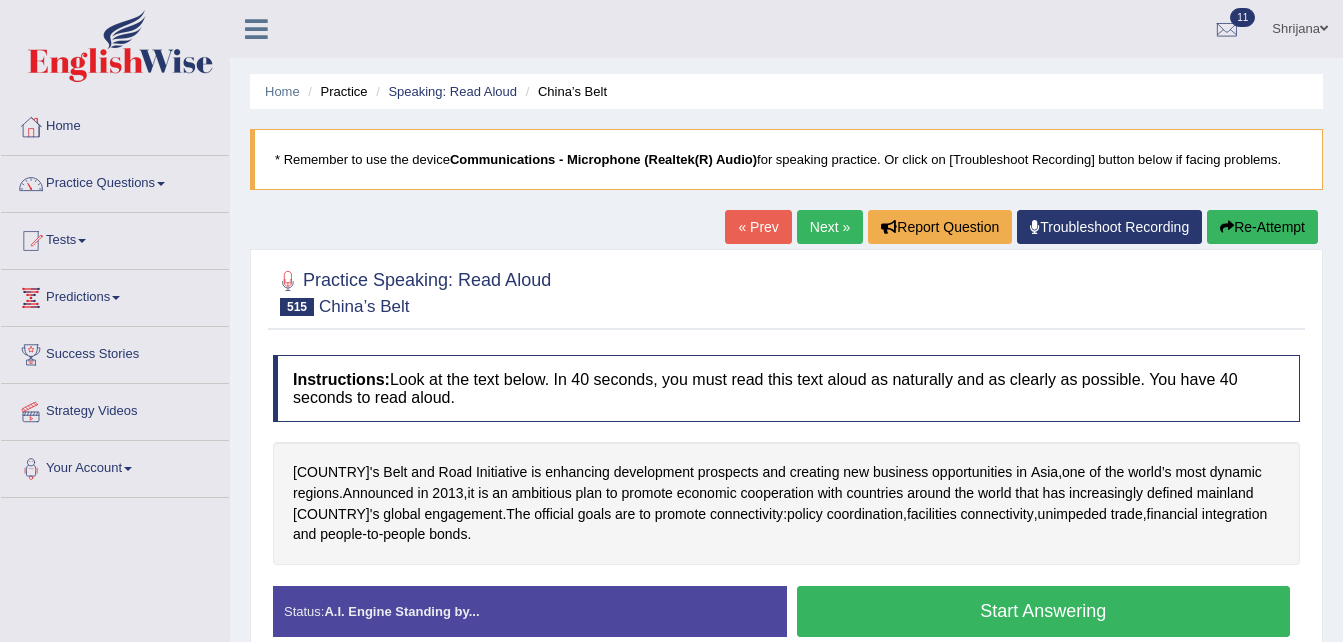 scroll, scrollTop: 0, scrollLeft: 0, axis: both 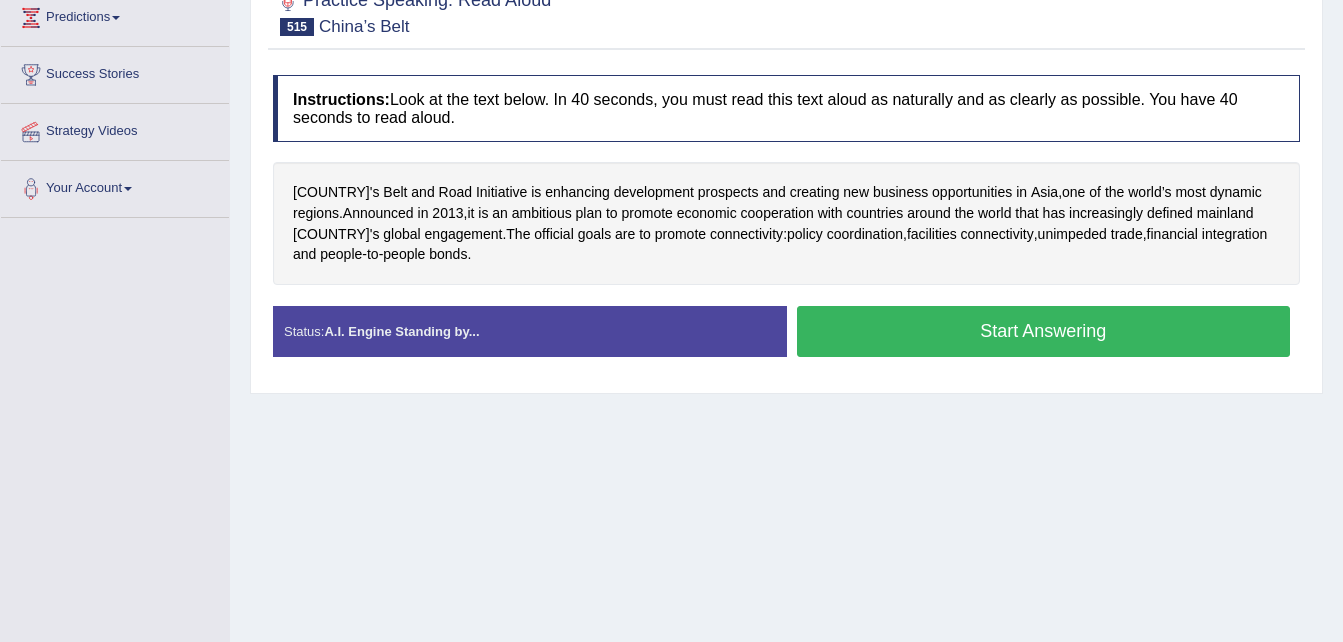 click on "Start Answering" at bounding box center [1044, 331] 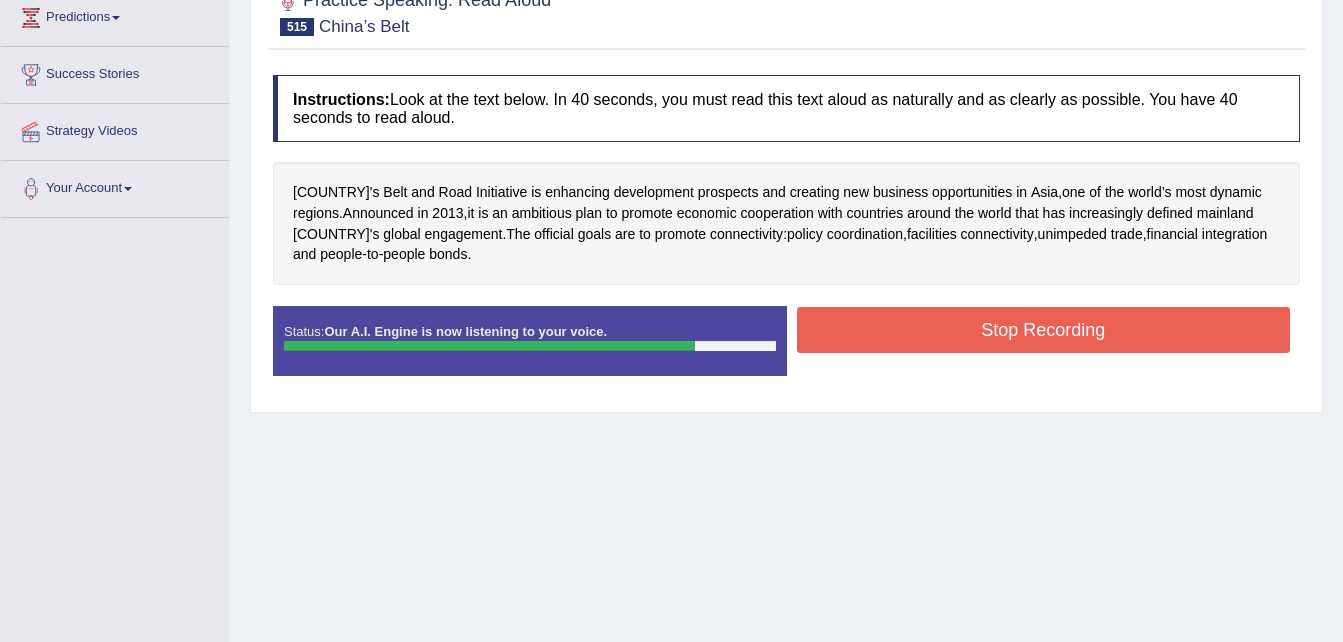 click on "Stop Recording" at bounding box center (1044, 330) 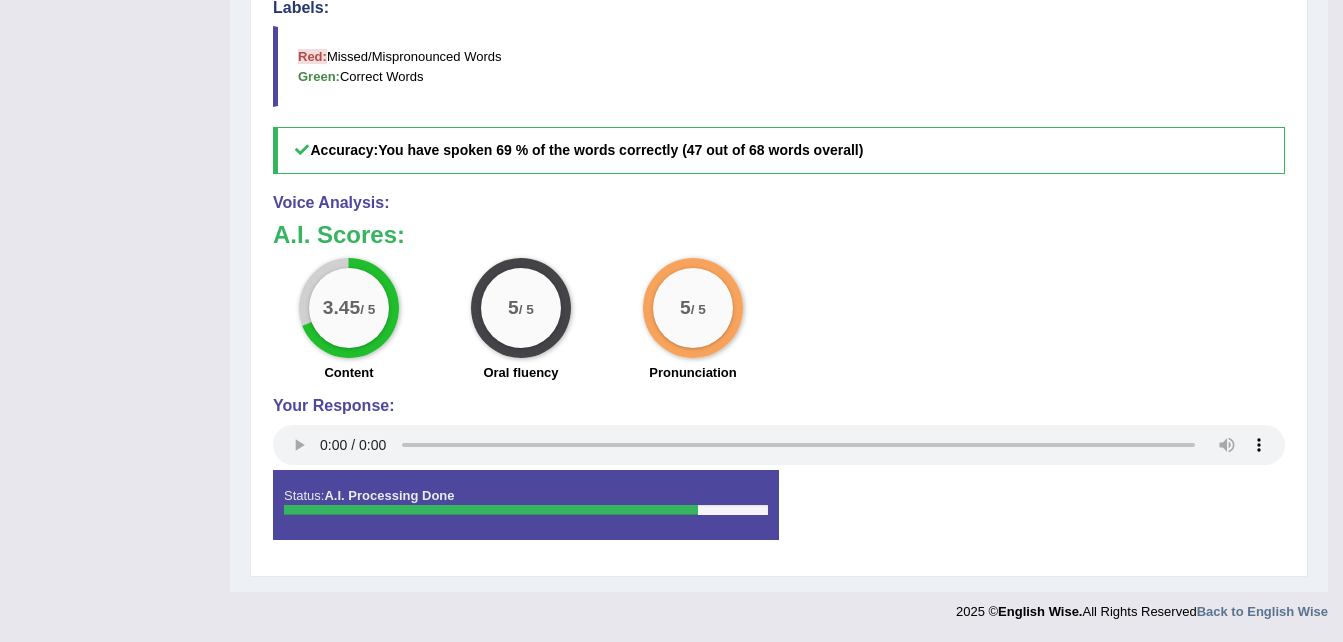 scroll, scrollTop: 202, scrollLeft: 0, axis: vertical 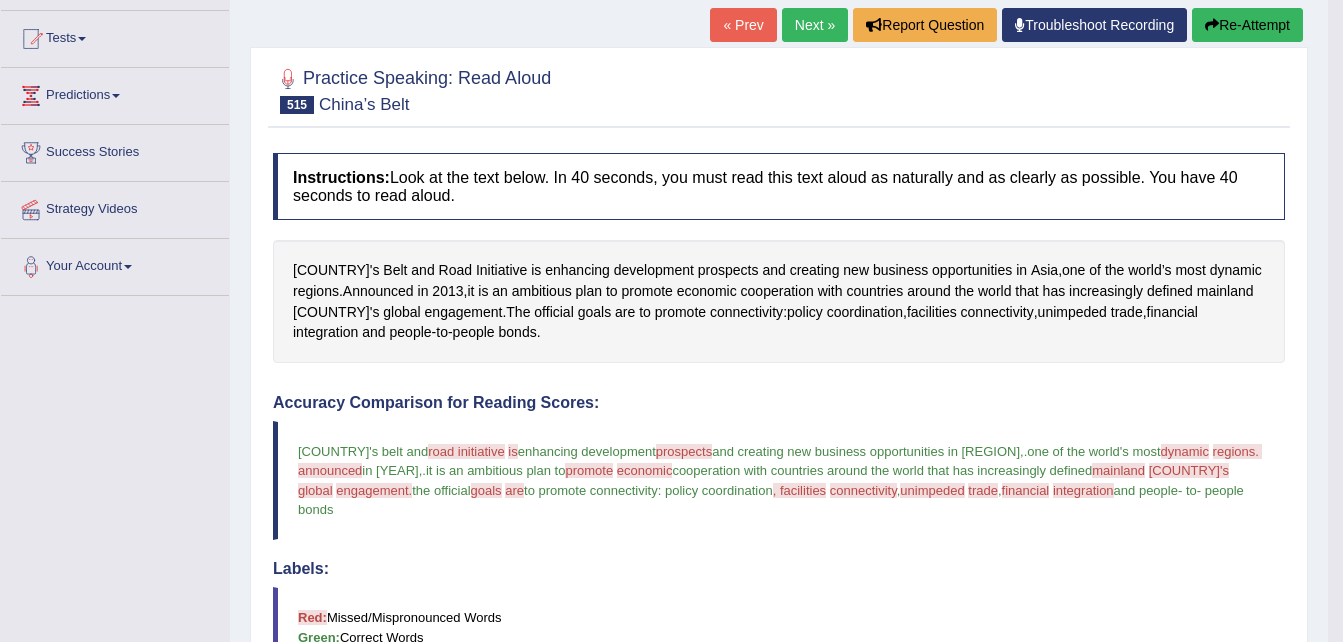 click on "Next »" at bounding box center [815, 25] 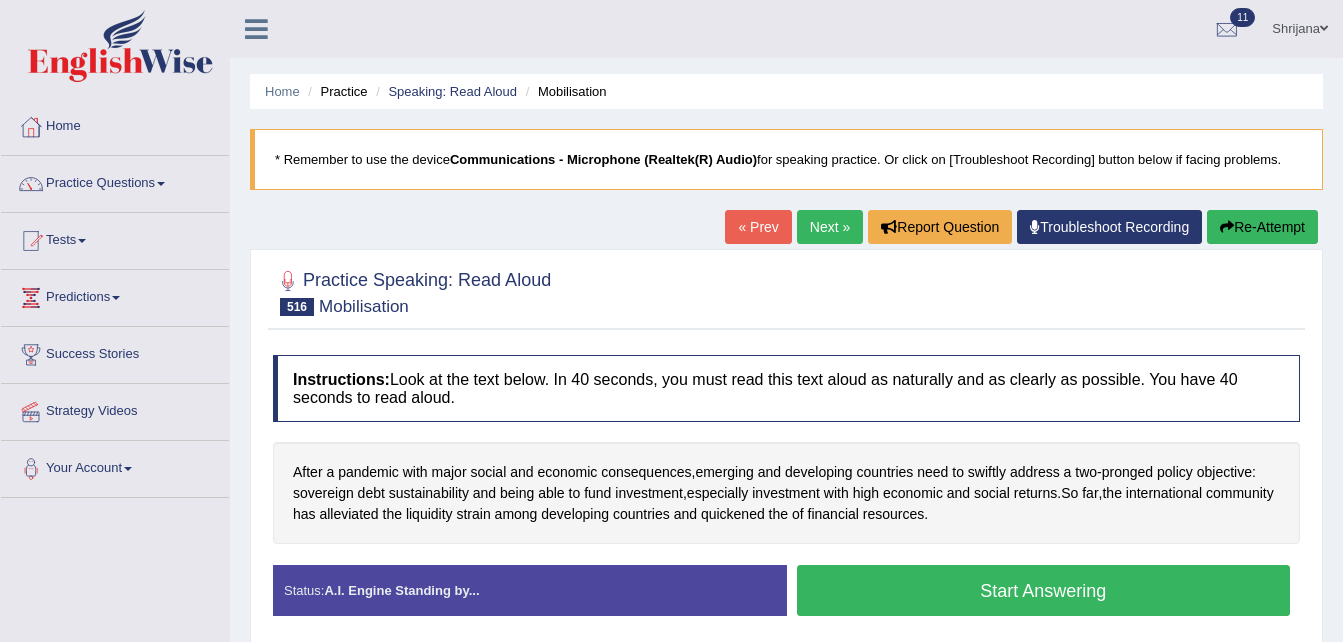 scroll, scrollTop: 0, scrollLeft: 0, axis: both 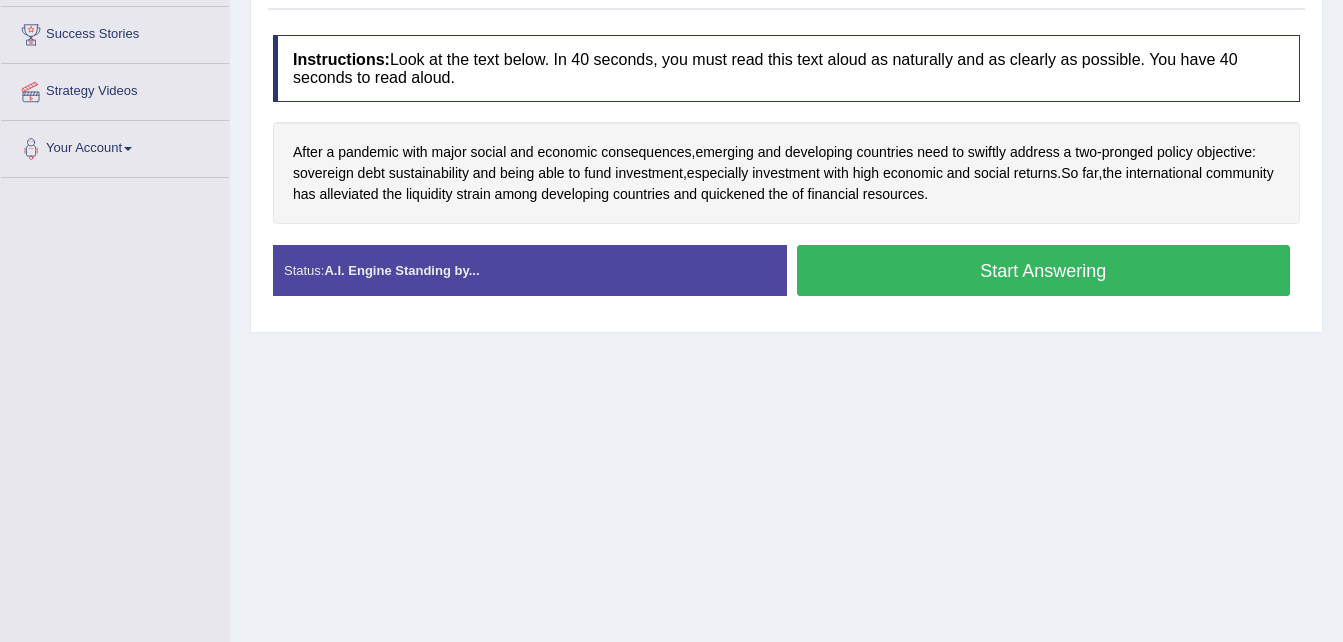 click on "Start Answering" at bounding box center [1044, 270] 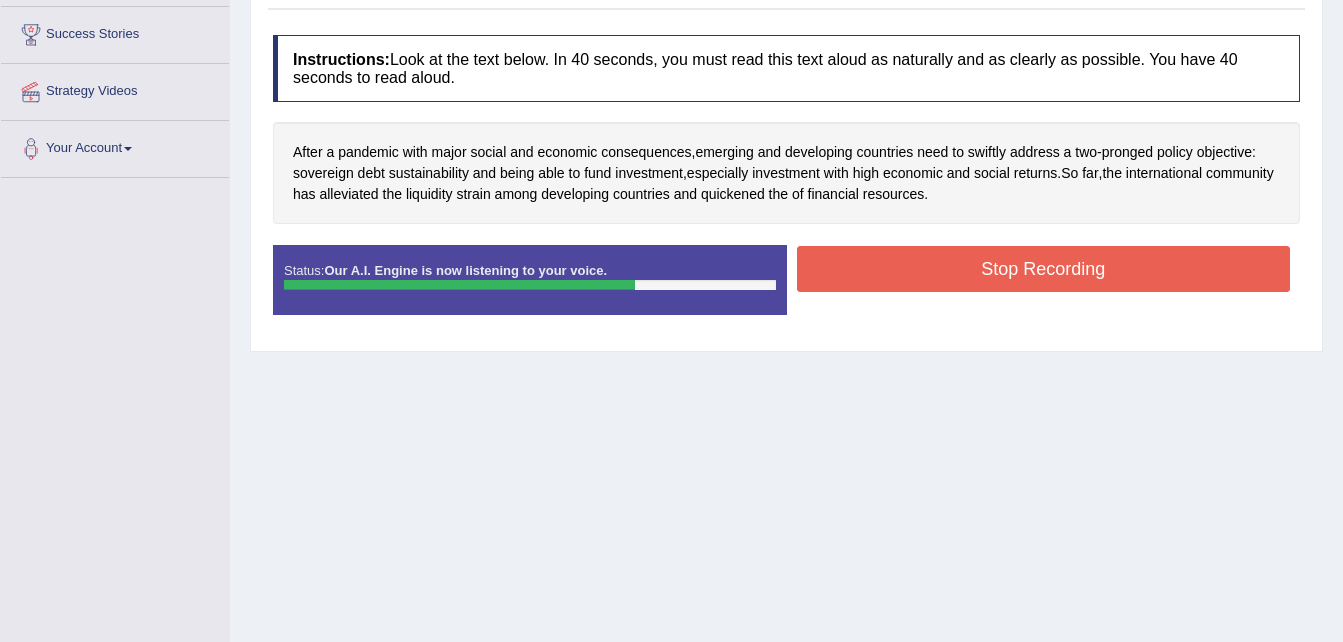 click on "Stop Recording" at bounding box center [1044, 269] 